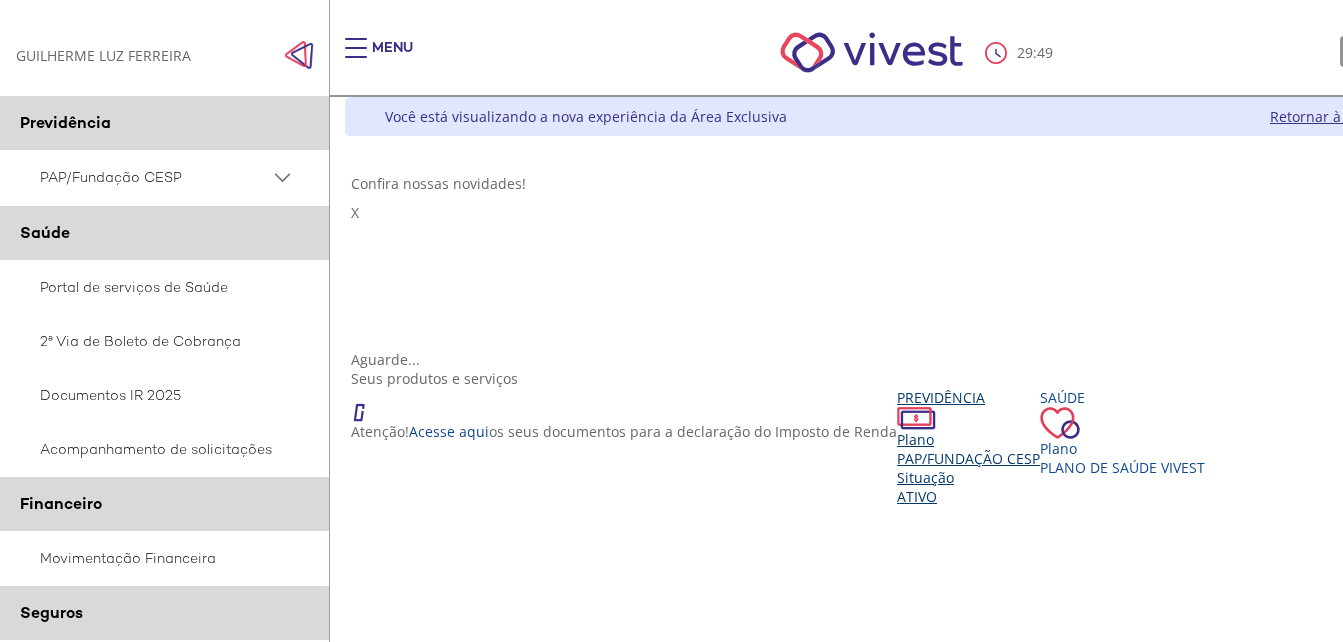 scroll, scrollTop: 300, scrollLeft: 0, axis: vertical 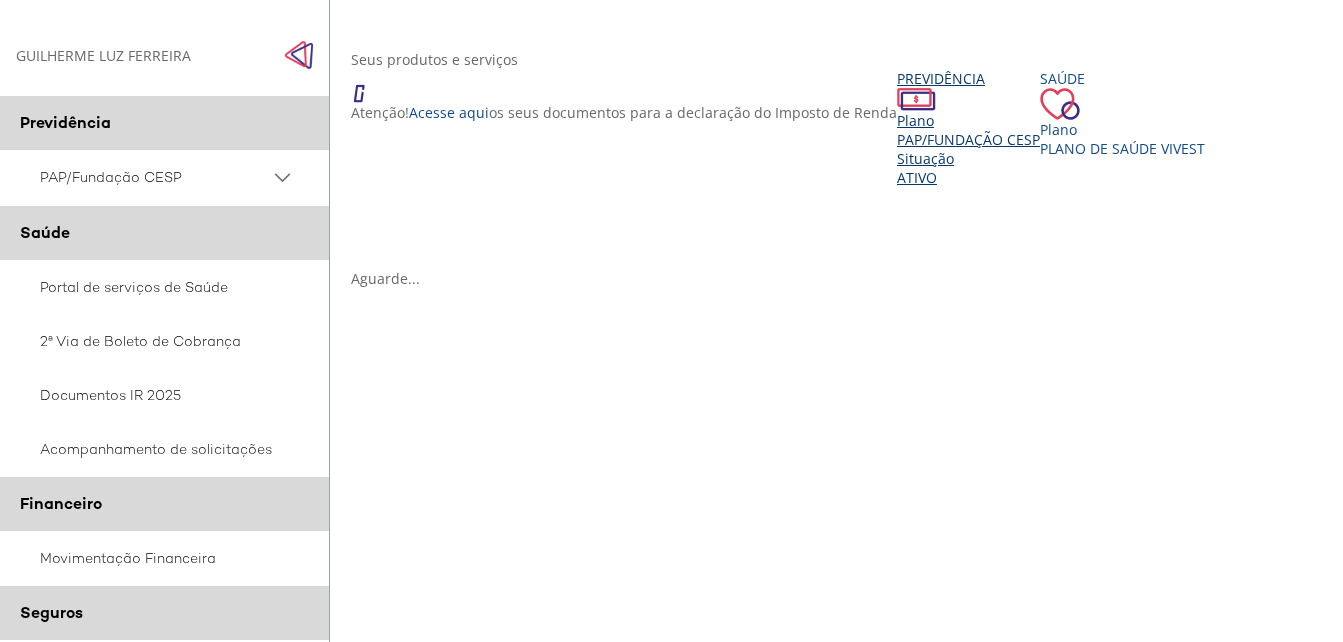 click on "PAP/Fundação CESP" at bounding box center (968, 139) 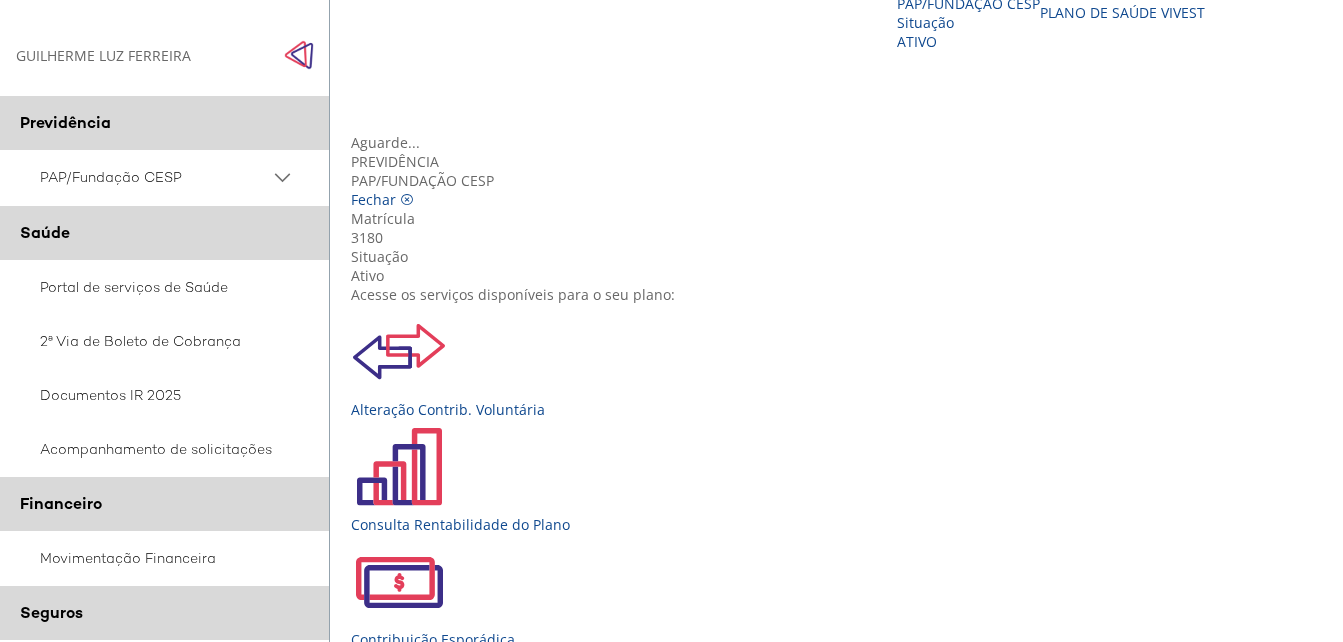 click at bounding box center (299, 55) 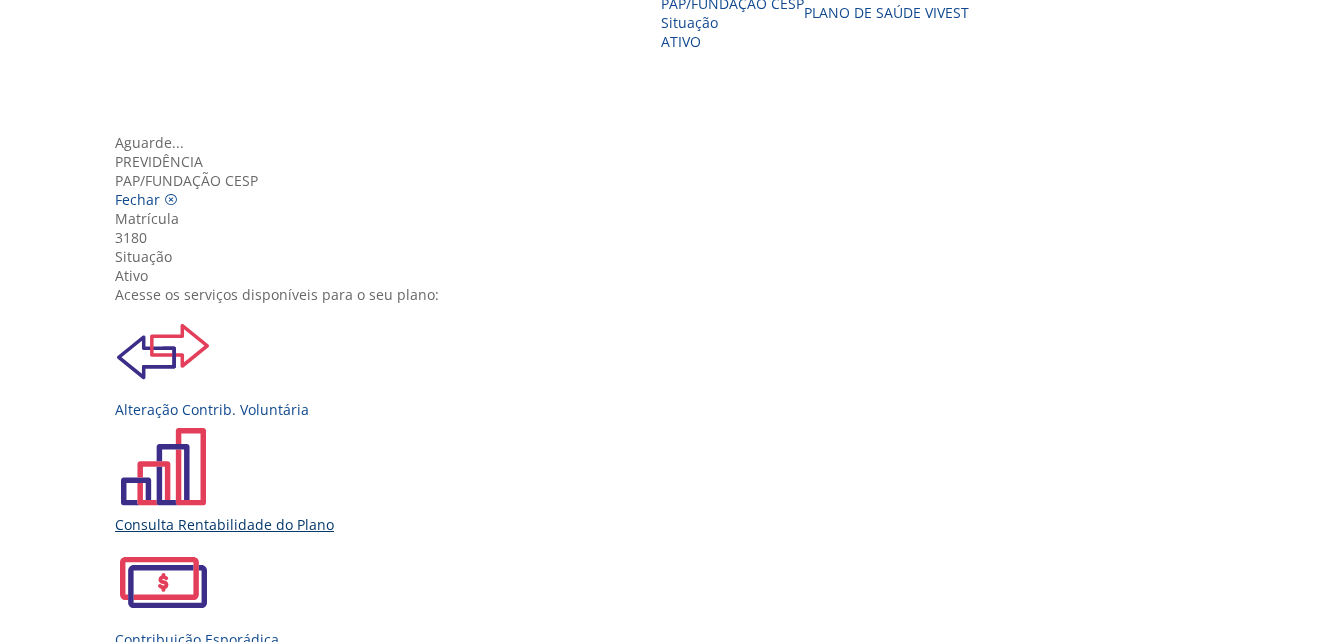 scroll, scrollTop: 223, scrollLeft: 0, axis: vertical 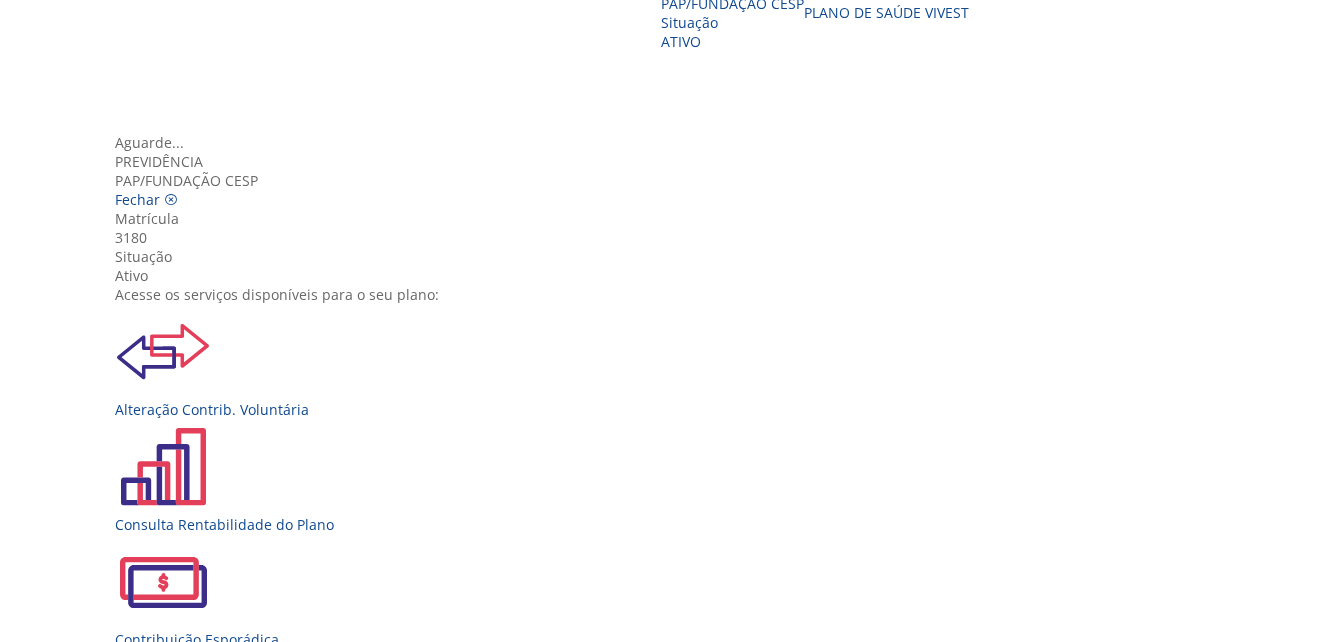click on "Extrato Previdenciário" at bounding box center [679, 984] 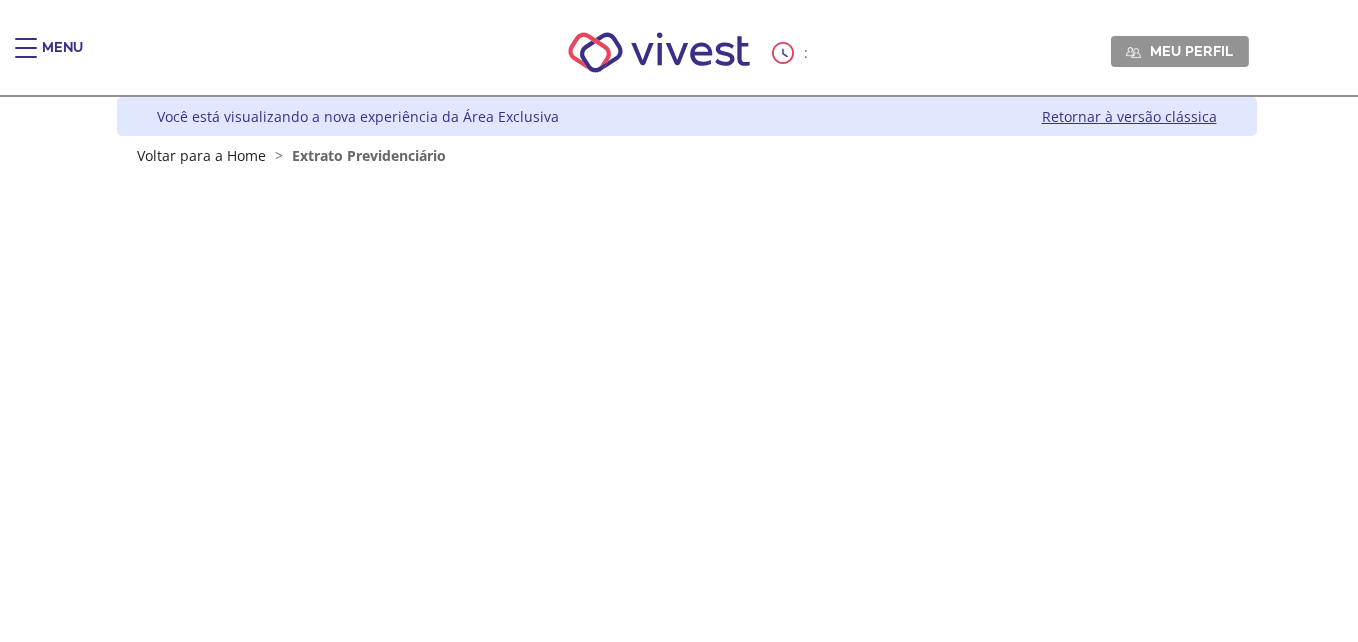 scroll, scrollTop: 0, scrollLeft: 0, axis: both 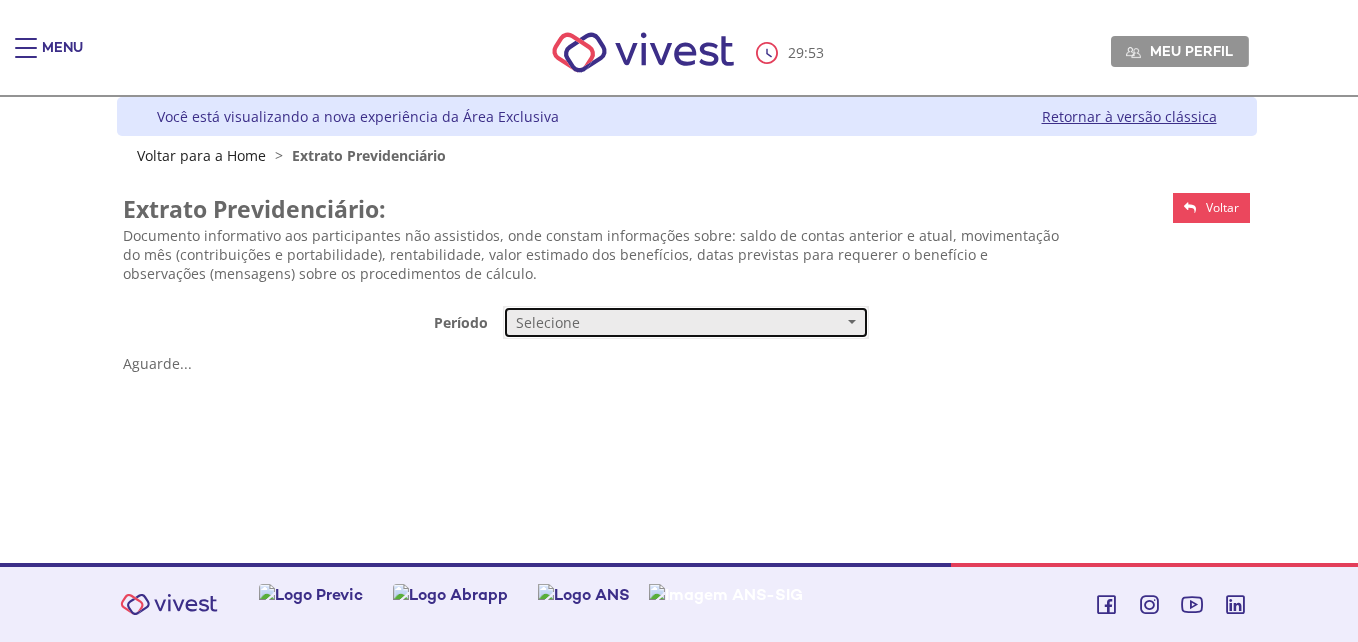 click on "Selecione" at bounding box center (679, 323) 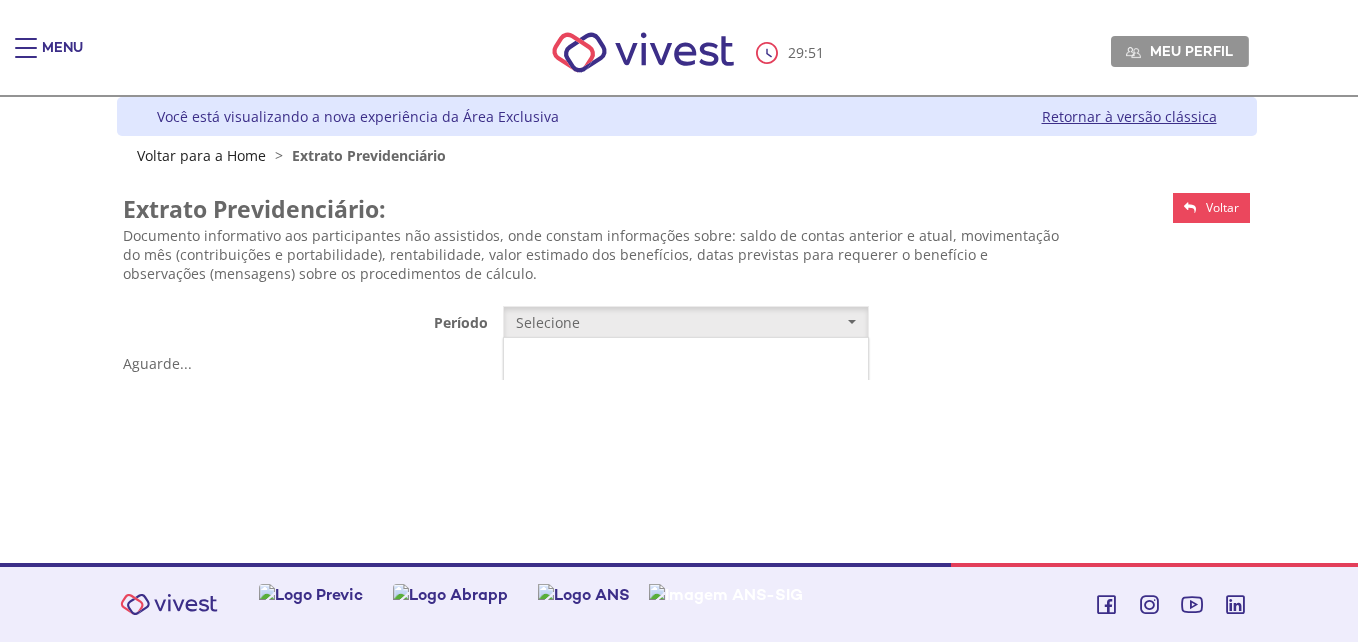 click on "Mensal" at bounding box center (686, 360) 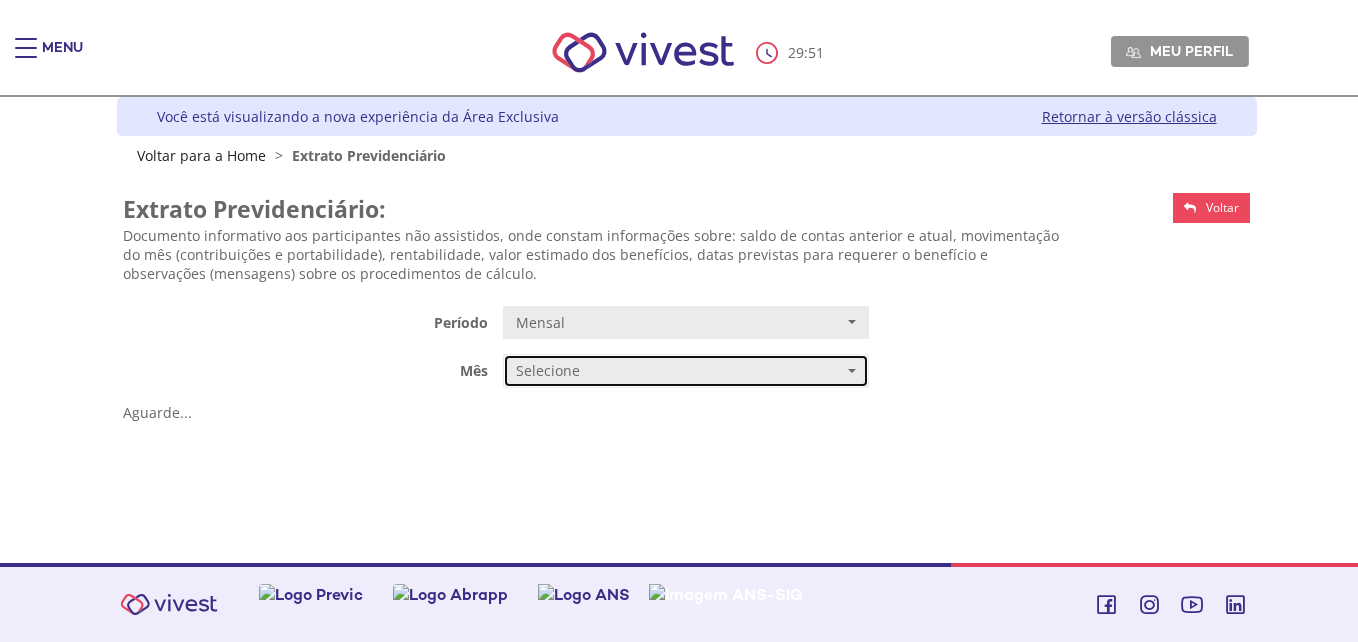click on "Selecione" at bounding box center (679, 371) 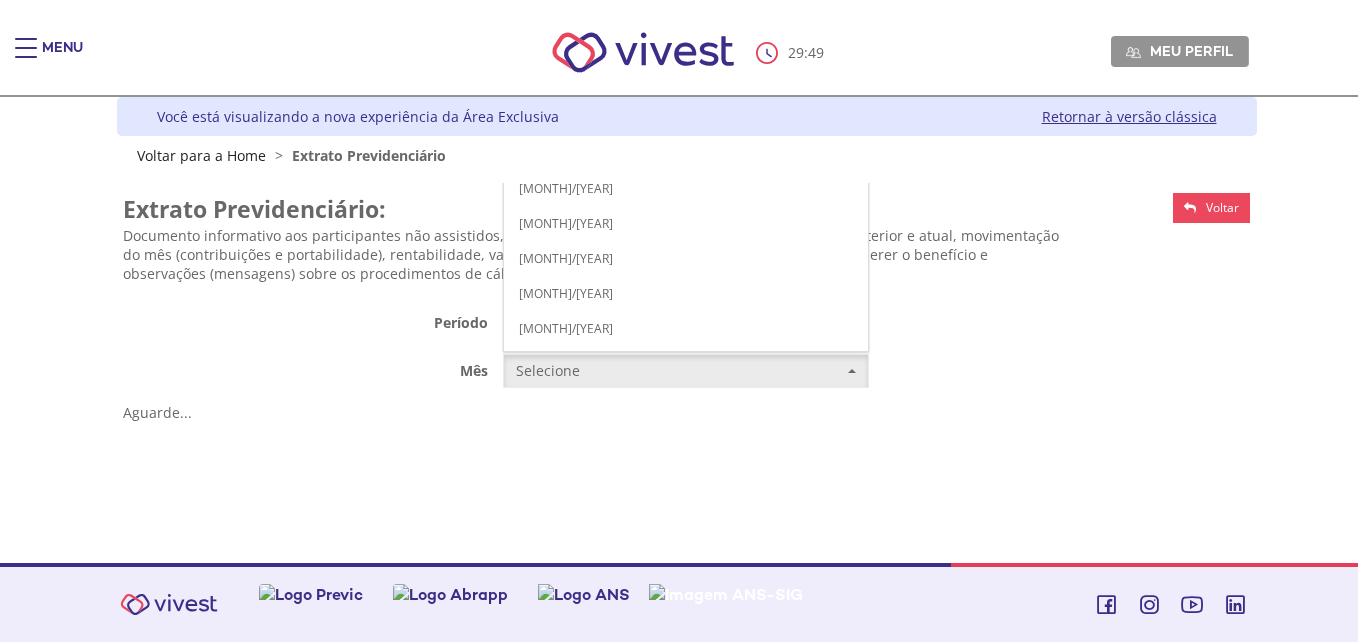 click on "JUNHO/2025" at bounding box center [686, 48] 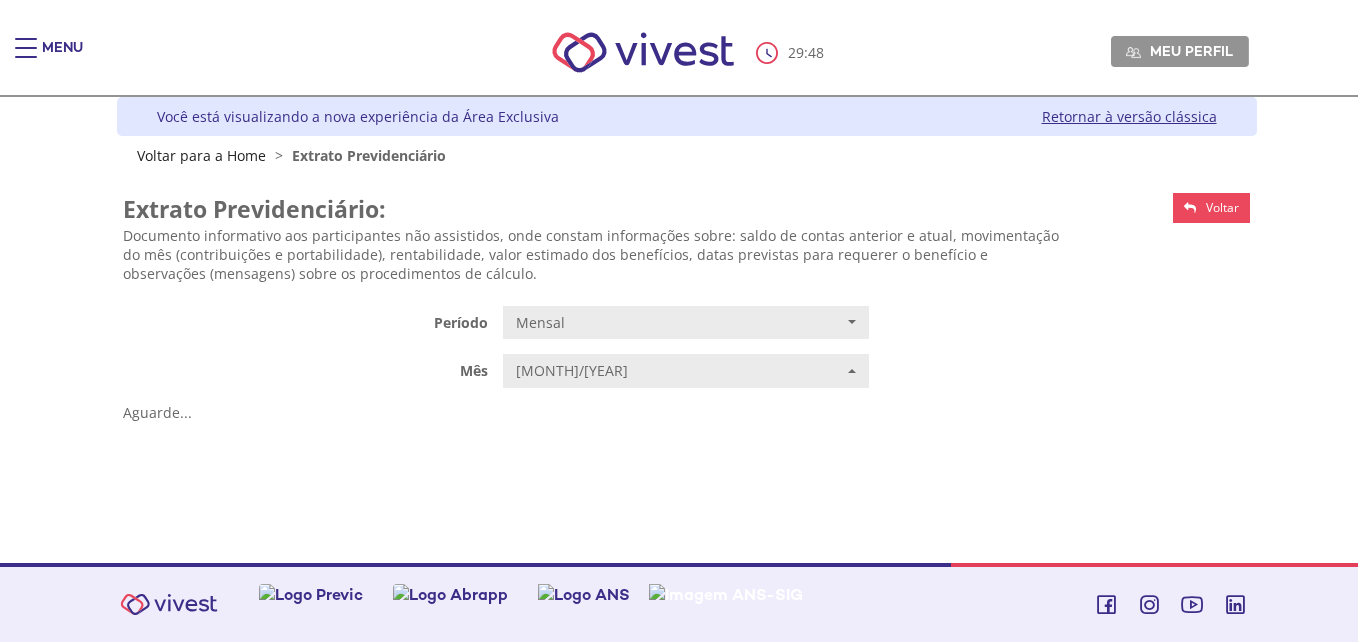 click on "Z6_L19A13G0LGPF00Q7UV9Q807R91
Você está visualizando a nova experiência da Área Exclusiva
Retornar à versão clássica
Voltar para a Home
>
Extrato Previdenciário
{}
Z7_I2KE1AG0L89AE06E1G4AR91051
Funcesp - Vivest- Extrato Previdenciario Mensal Configuração RAIOX
Menu de ação do componente
${title}
${loading}
Ações
Este site é melhor visualizado em versões do Internet Explorer 10 ou superiores. Atualize seu browser para uma experiência melhor.
x" at bounding box center (679, 330) 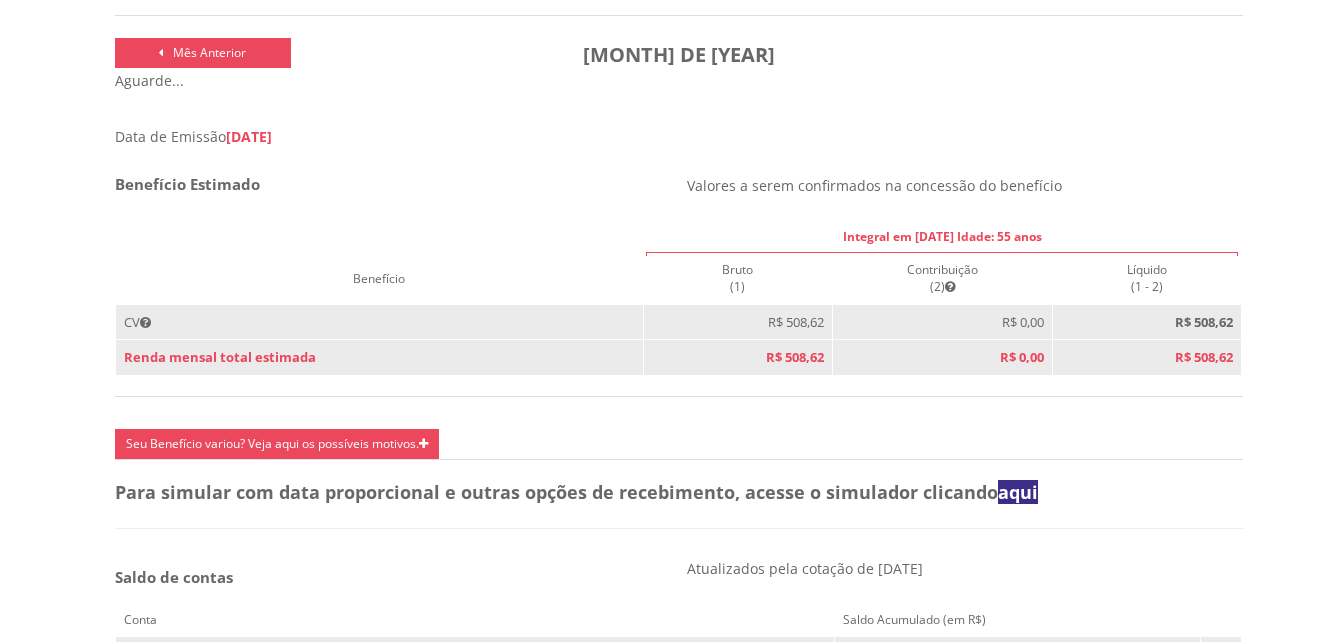 scroll, scrollTop: 700, scrollLeft: 0, axis: vertical 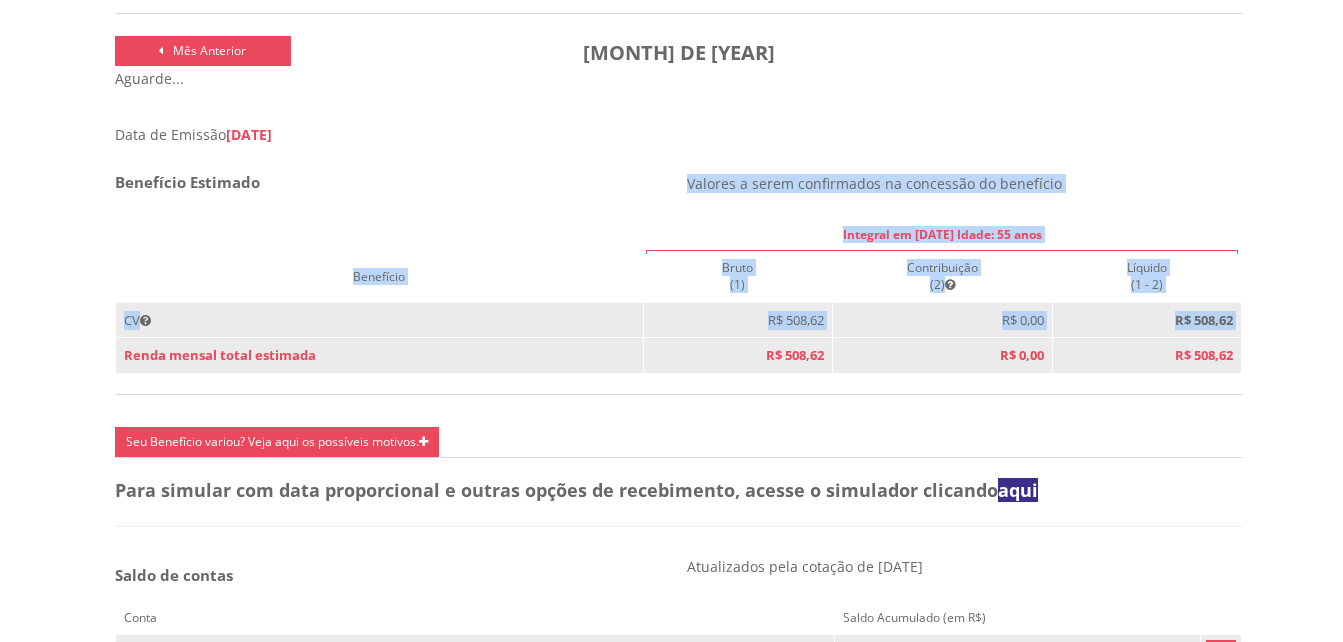 drag, startPoint x: 144, startPoint y: 351, endPoint x: 630, endPoint y: 157, distance: 523.2896 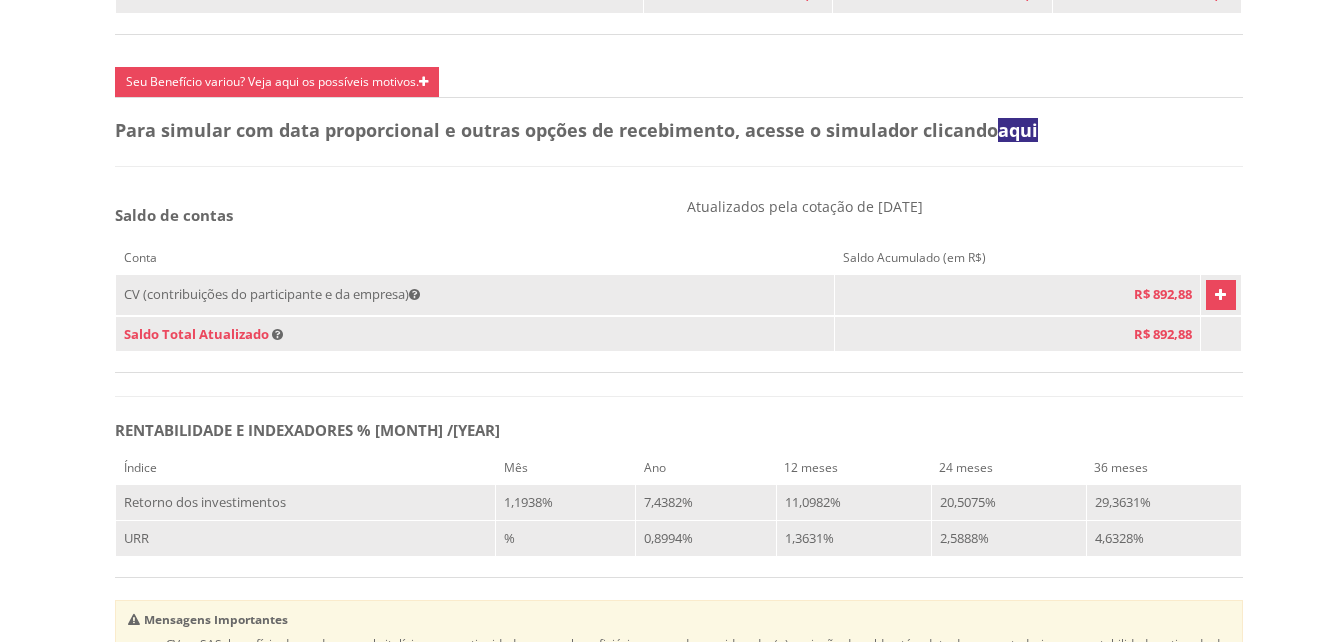 scroll, scrollTop: 1100, scrollLeft: 0, axis: vertical 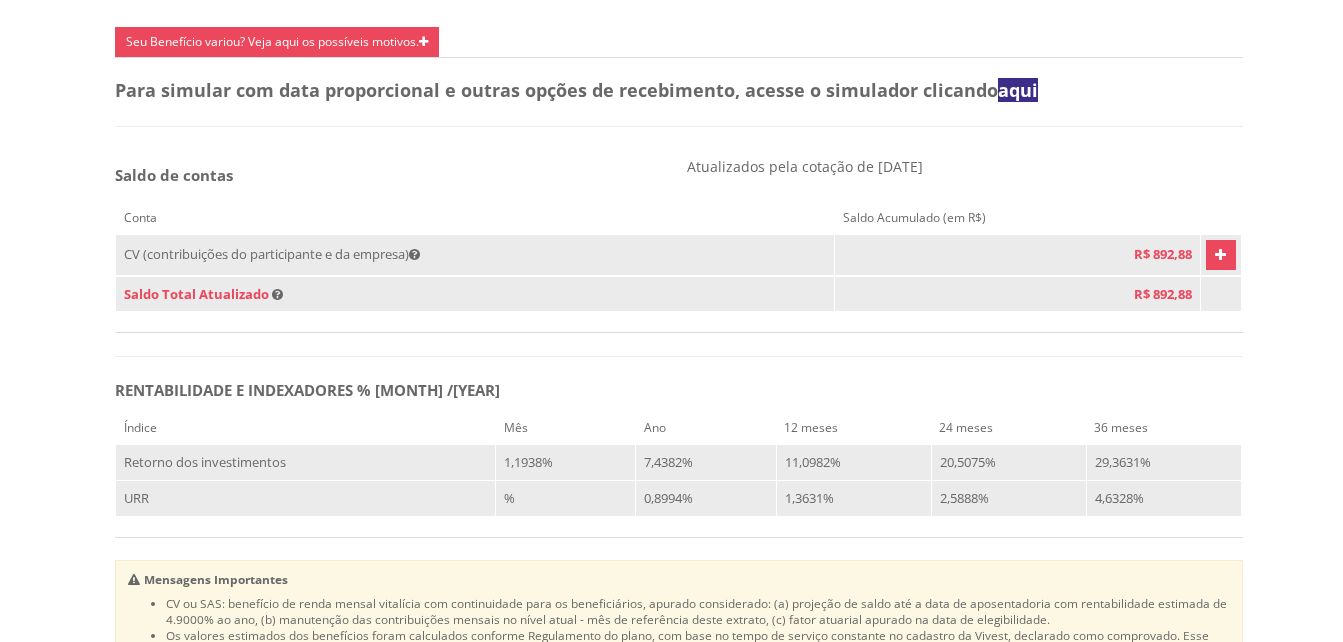 click at bounding box center (1221, 255) 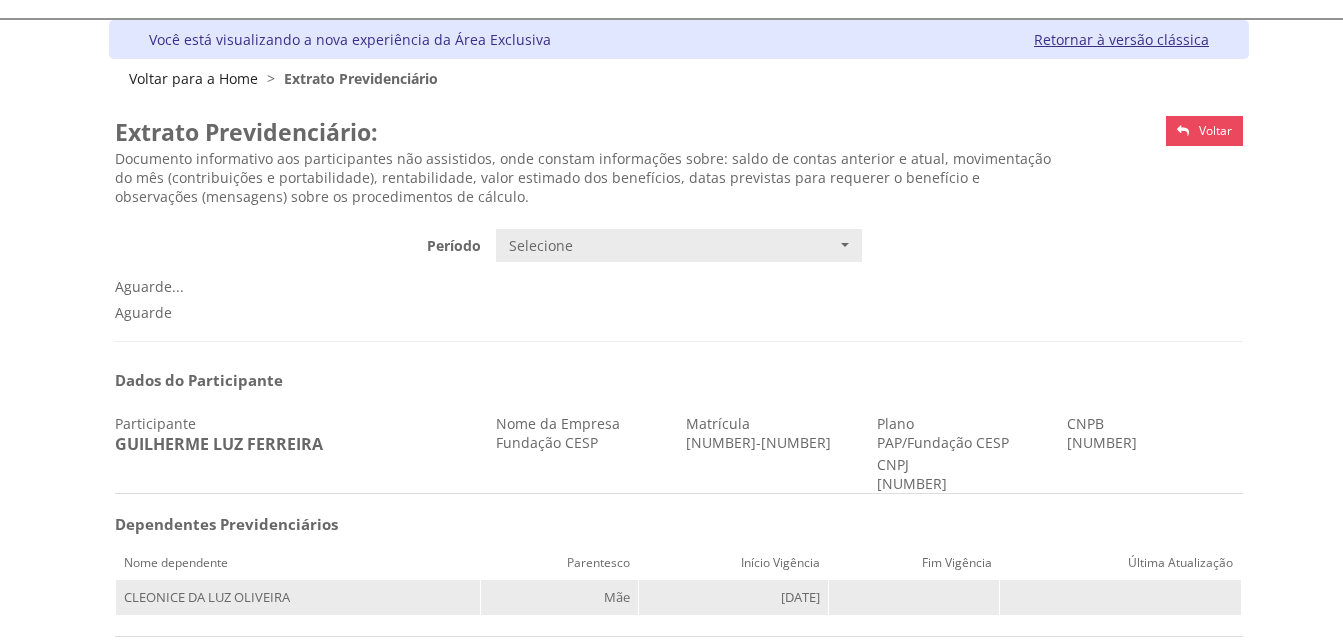 scroll, scrollTop: 0, scrollLeft: 0, axis: both 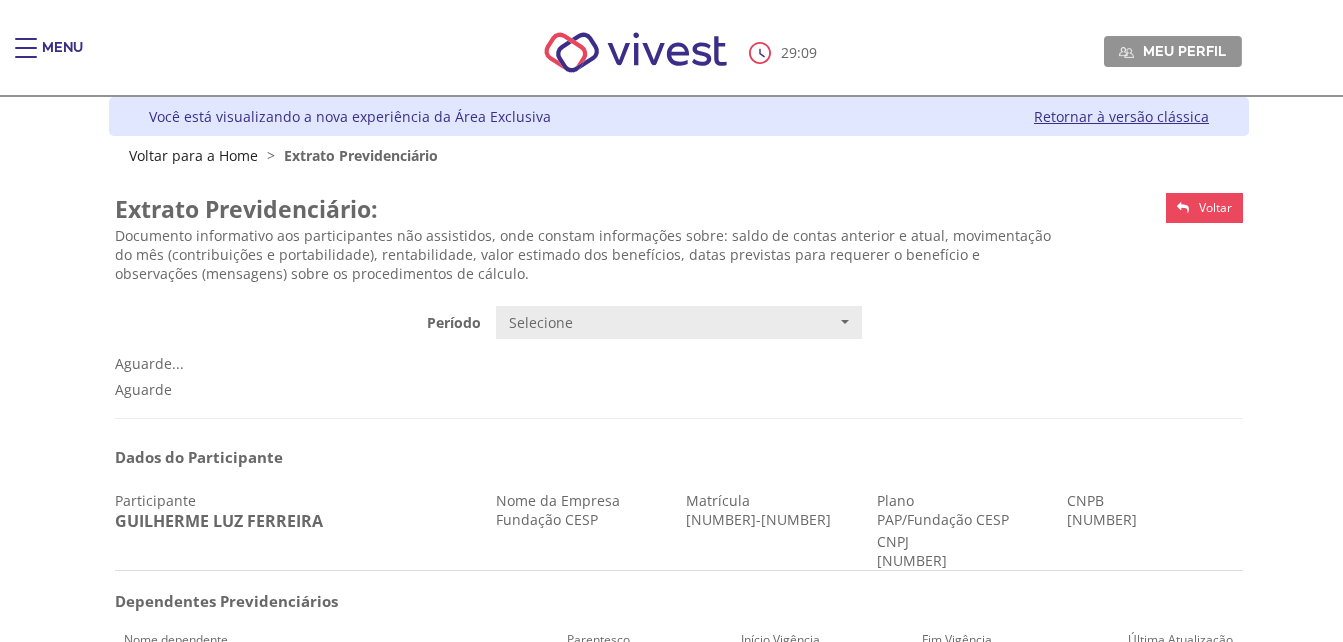 click on "Voltar" at bounding box center (1215, 207) 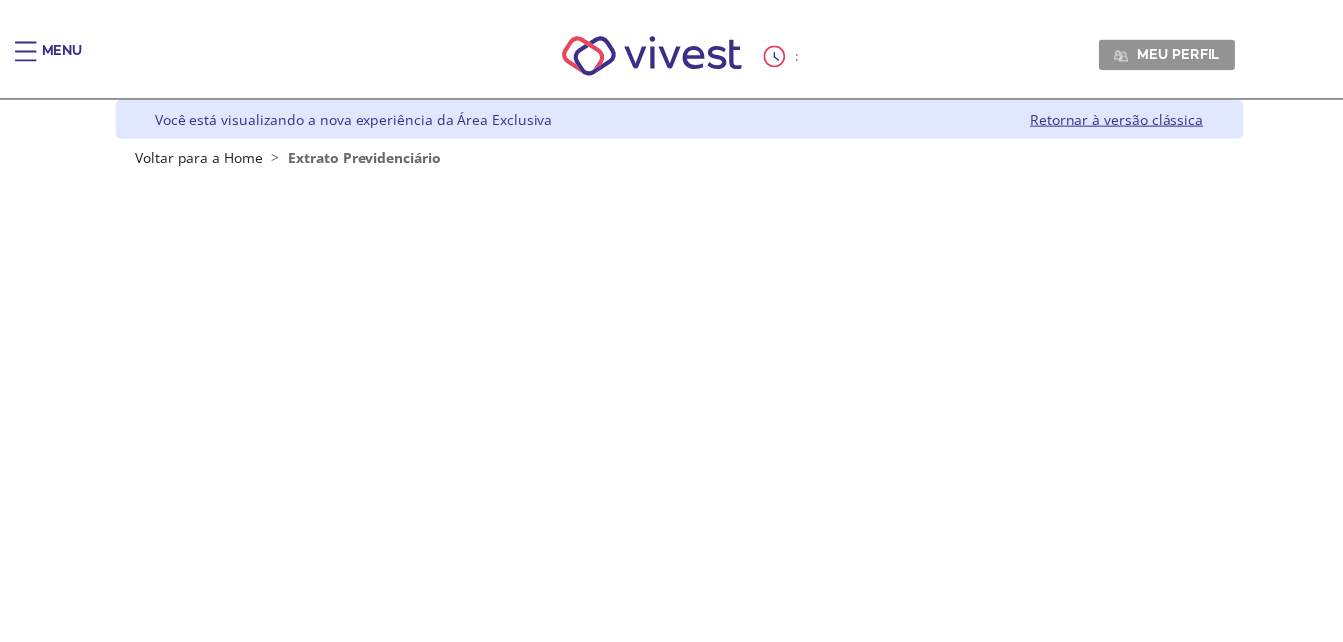 scroll, scrollTop: 0, scrollLeft: 0, axis: both 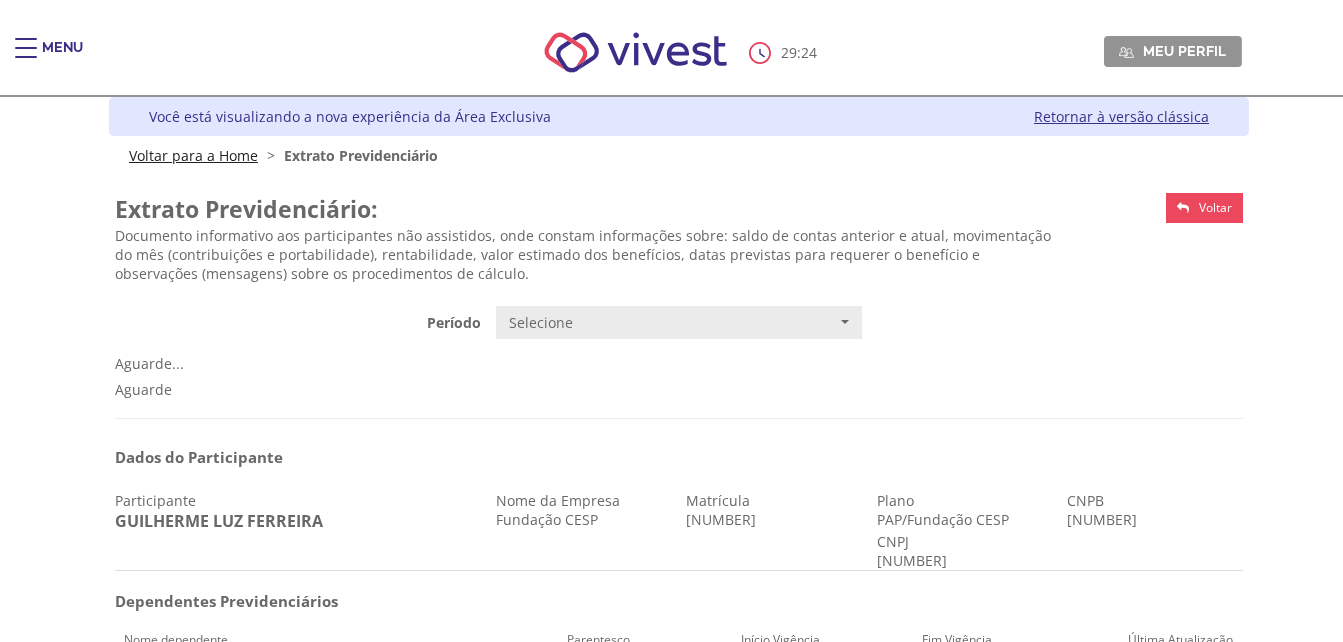 click on "Voltar para a Home" at bounding box center (193, 155) 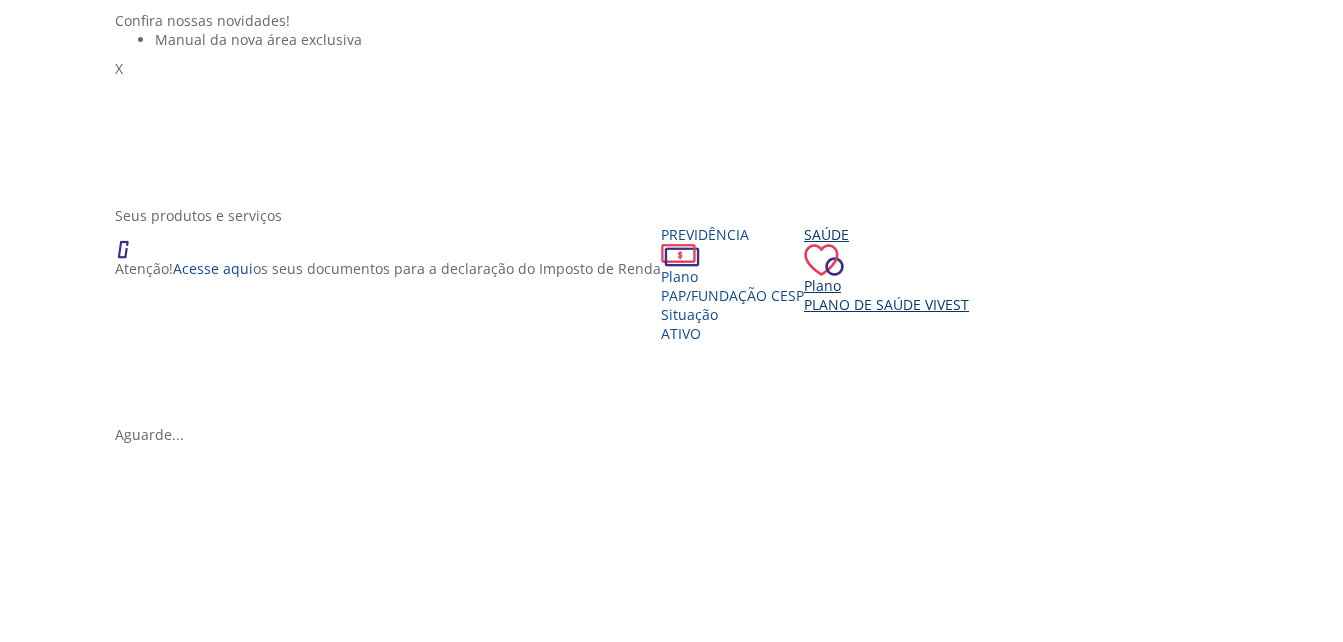 scroll, scrollTop: 400, scrollLeft: 0, axis: vertical 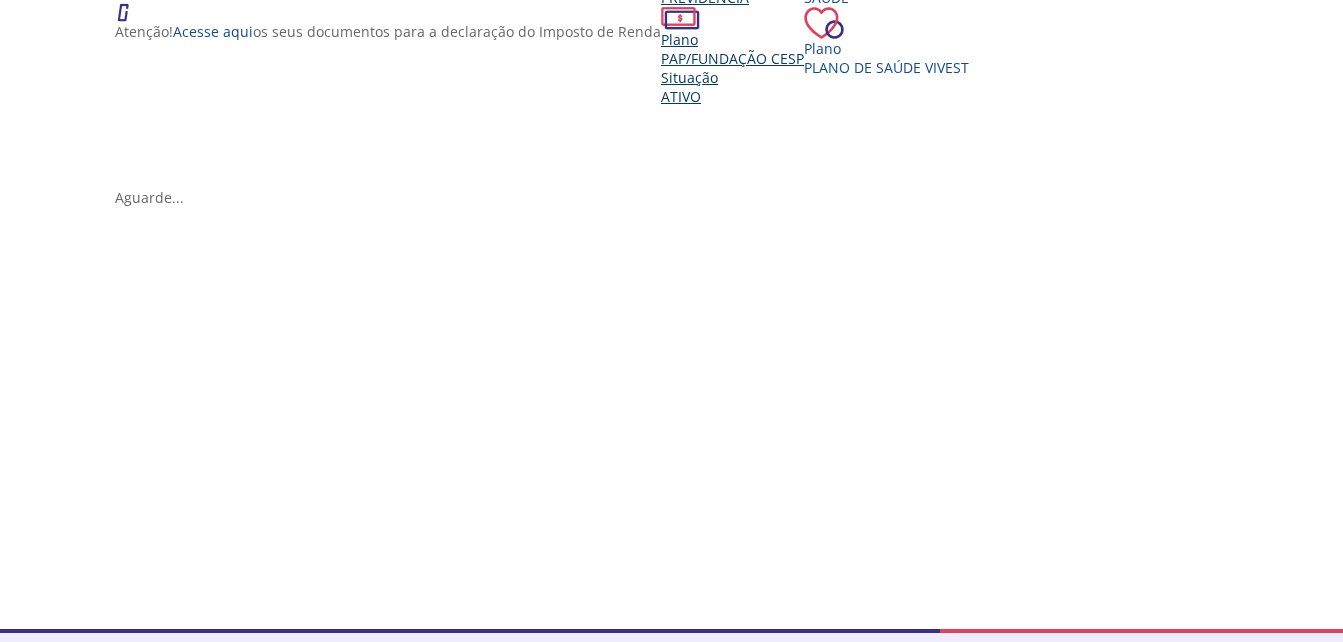 click on "Plano" at bounding box center (732, 39) 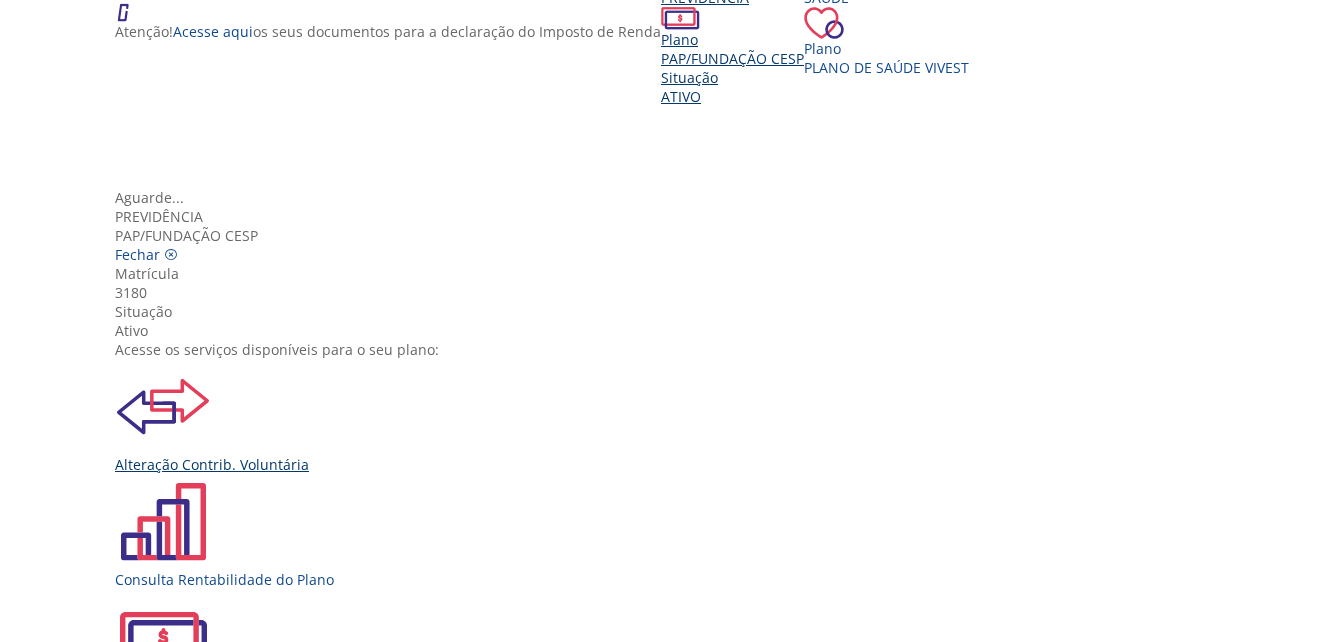 scroll, scrollTop: 0, scrollLeft: 0, axis: both 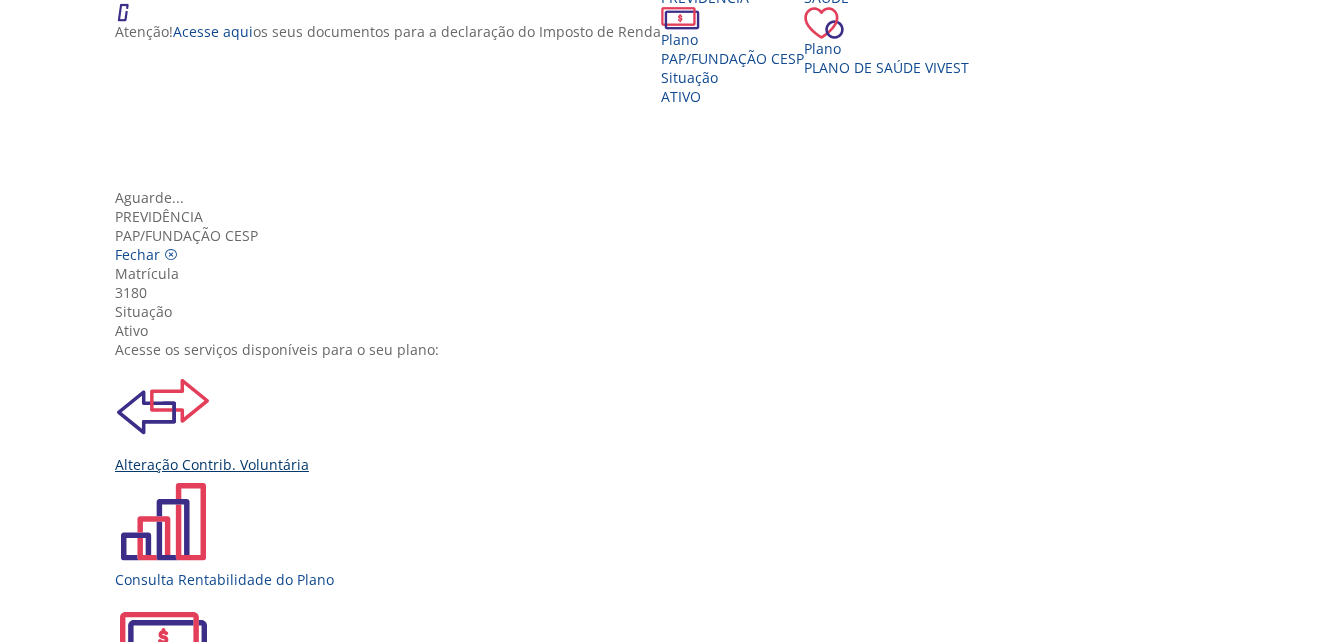 click at bounding box center [163, 407] 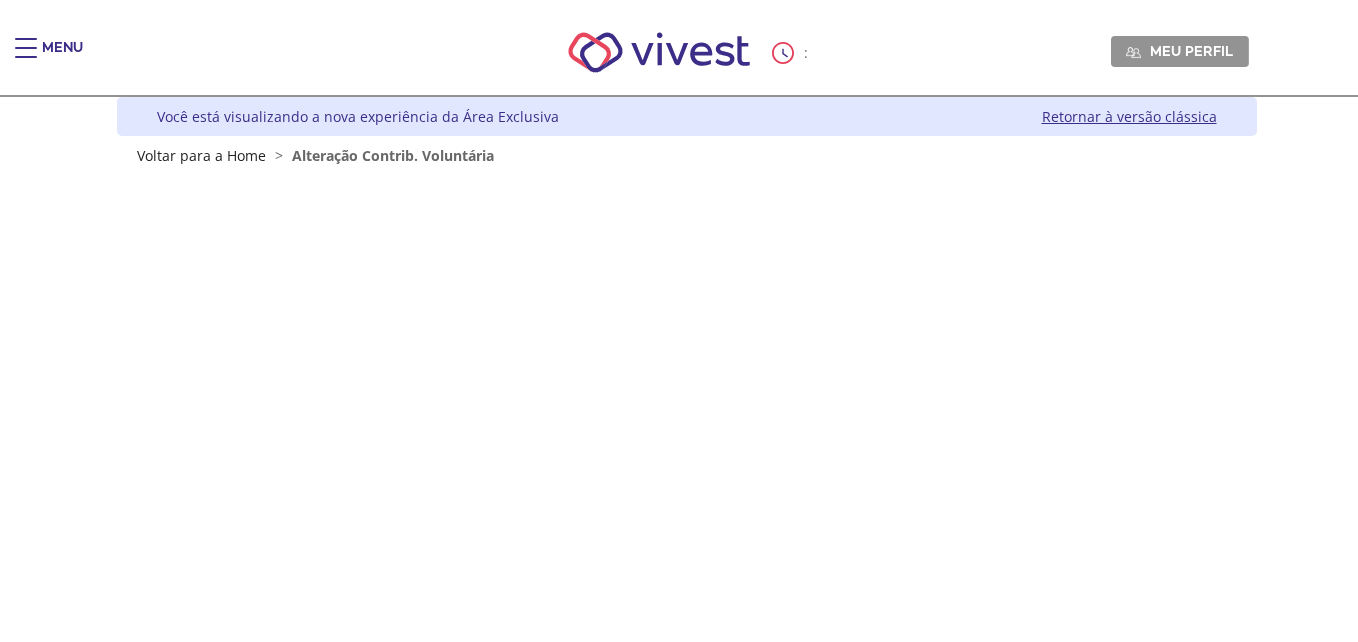 scroll, scrollTop: 0, scrollLeft: 0, axis: both 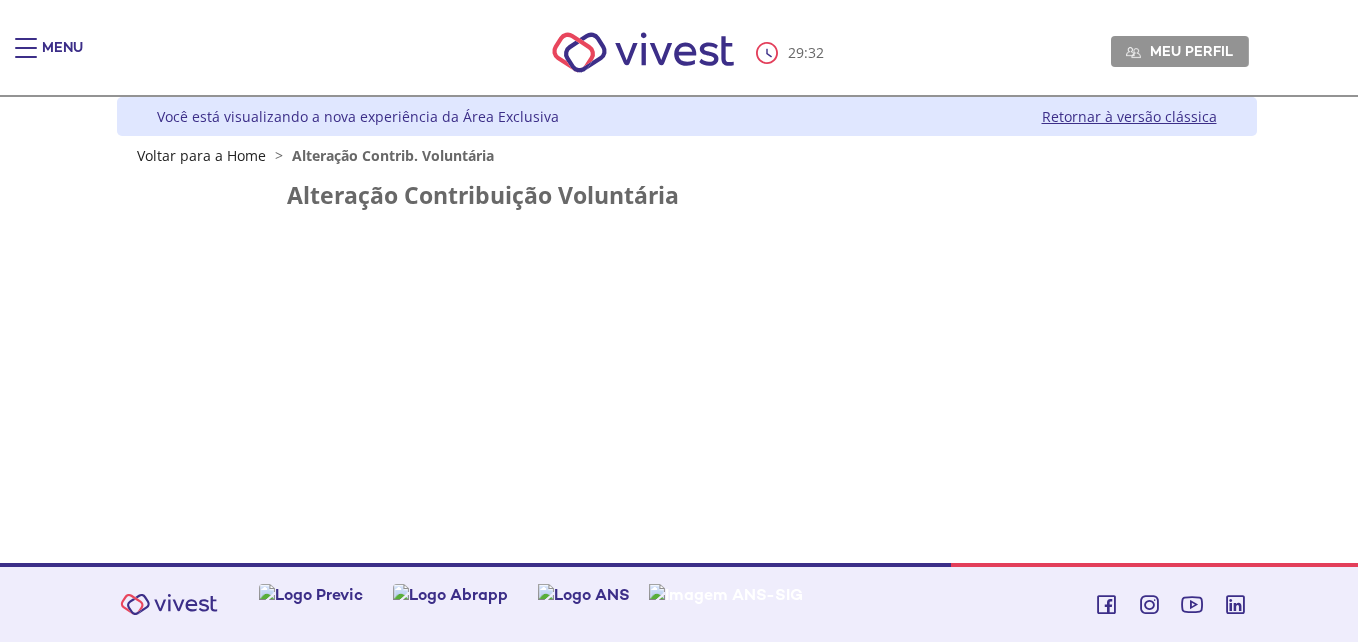 click on "Z6_L19A13G0LGPF00Q7UV9Q807RM1
Você está visualizando a nova experiência da Área Exclusiva
Retornar à versão clássica
Voltar para a Home
>
Alteração Contrib. Voluntária
{}
Z7_I2KE1AG0L812E06EEDUM5P3GG2
FunCESP - Novo Contribuição Voluntária Portlet
Menu de ação do componente
${title}
${loading}
Ações
Alteração Contribuição Voluntária" at bounding box center [679, 330] 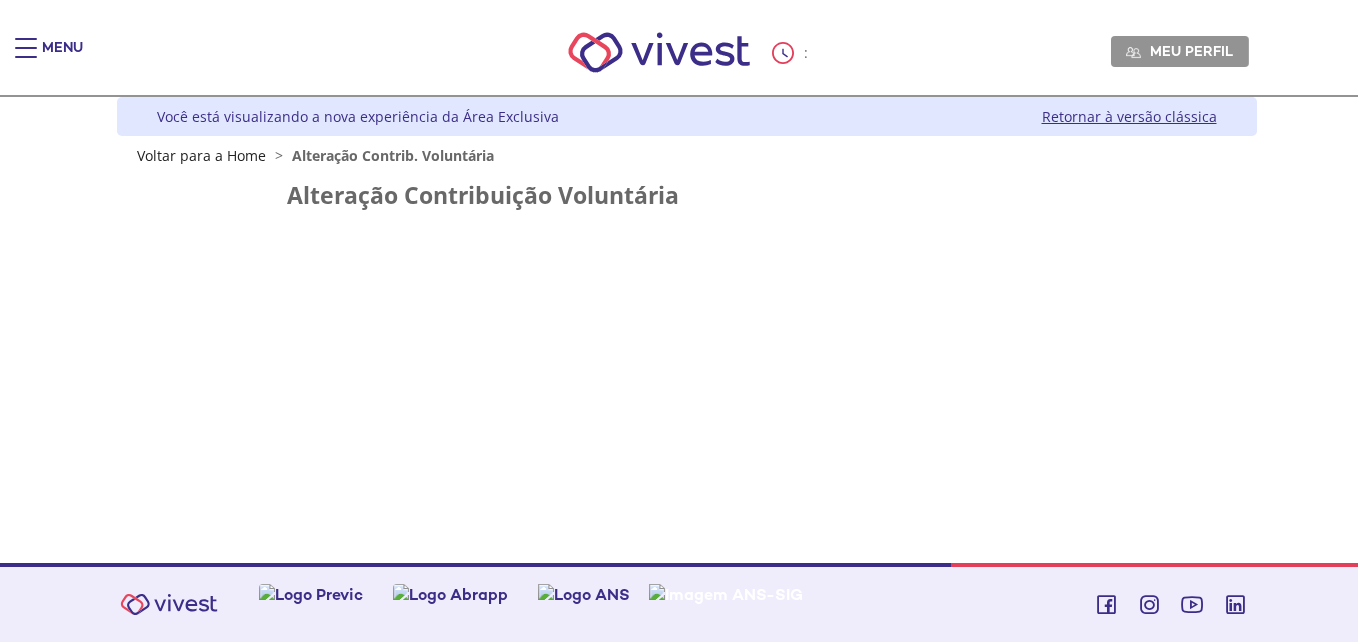 scroll, scrollTop: 0, scrollLeft: 0, axis: both 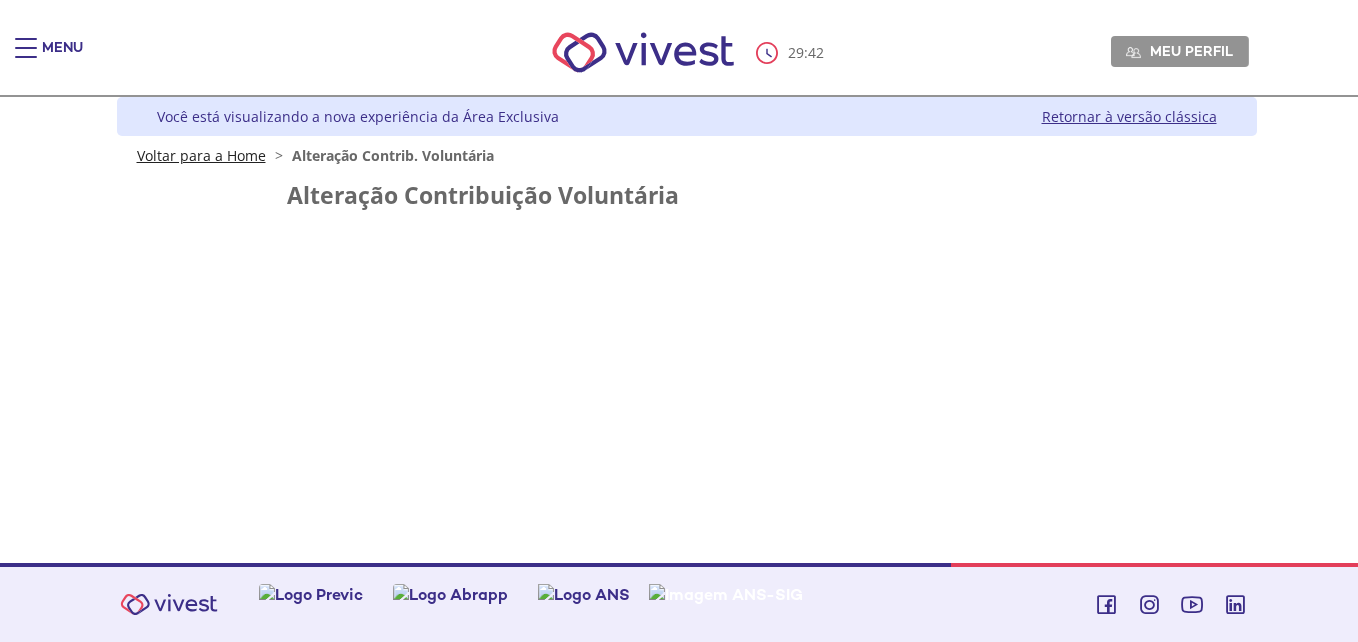 drag, startPoint x: 197, startPoint y: 154, endPoint x: 204, endPoint y: 166, distance: 13.892444 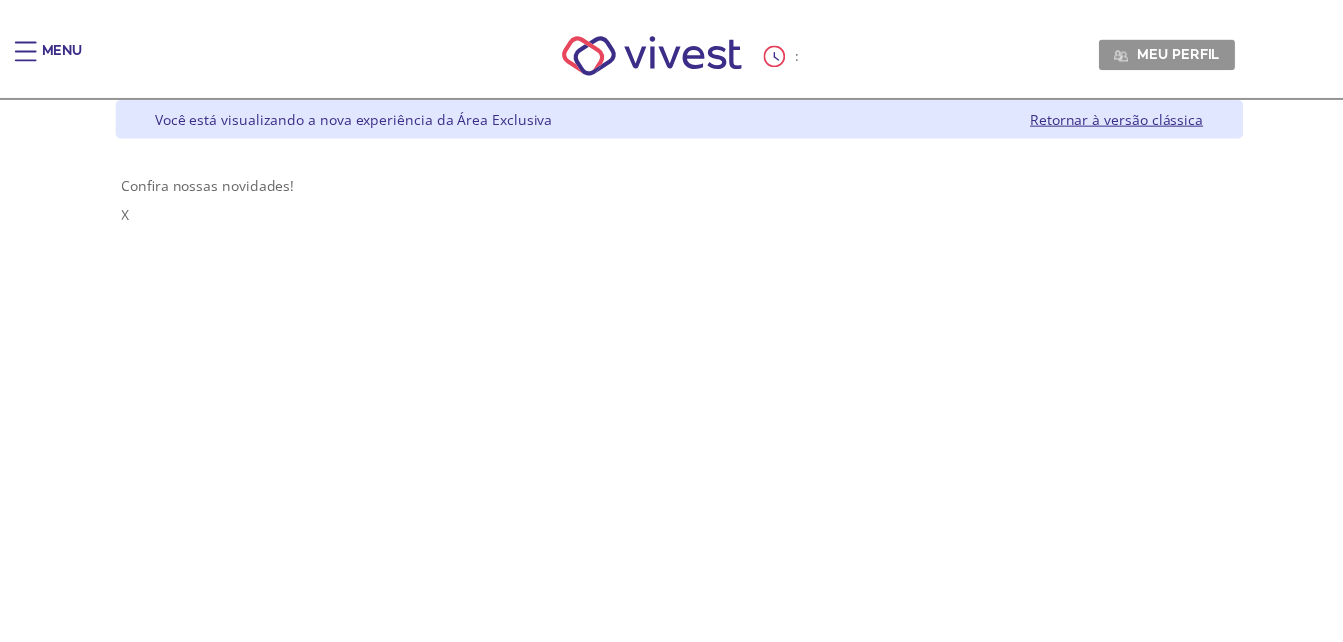 scroll, scrollTop: 0, scrollLeft: 0, axis: both 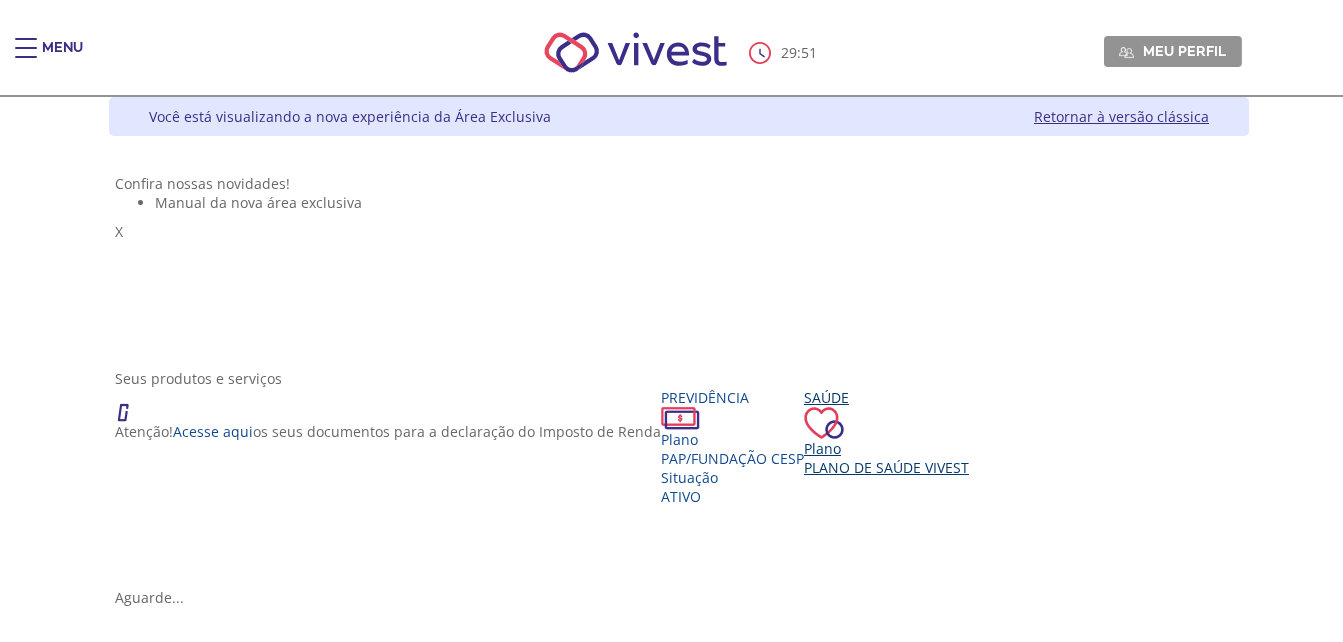 click on "Plano Plano de Saúde VIVEST" at bounding box center (886, 458) 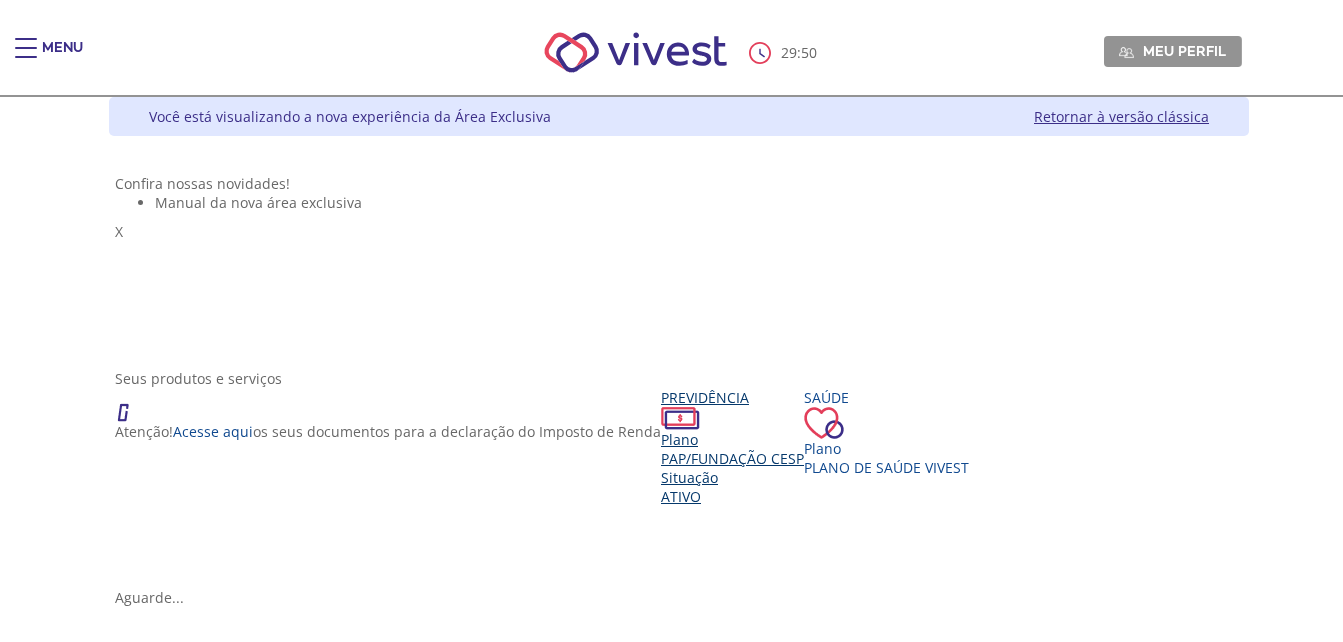 click on "Previdência
Plano PAP/Fundação CESP
Situação Ativo" at bounding box center [732, 447] 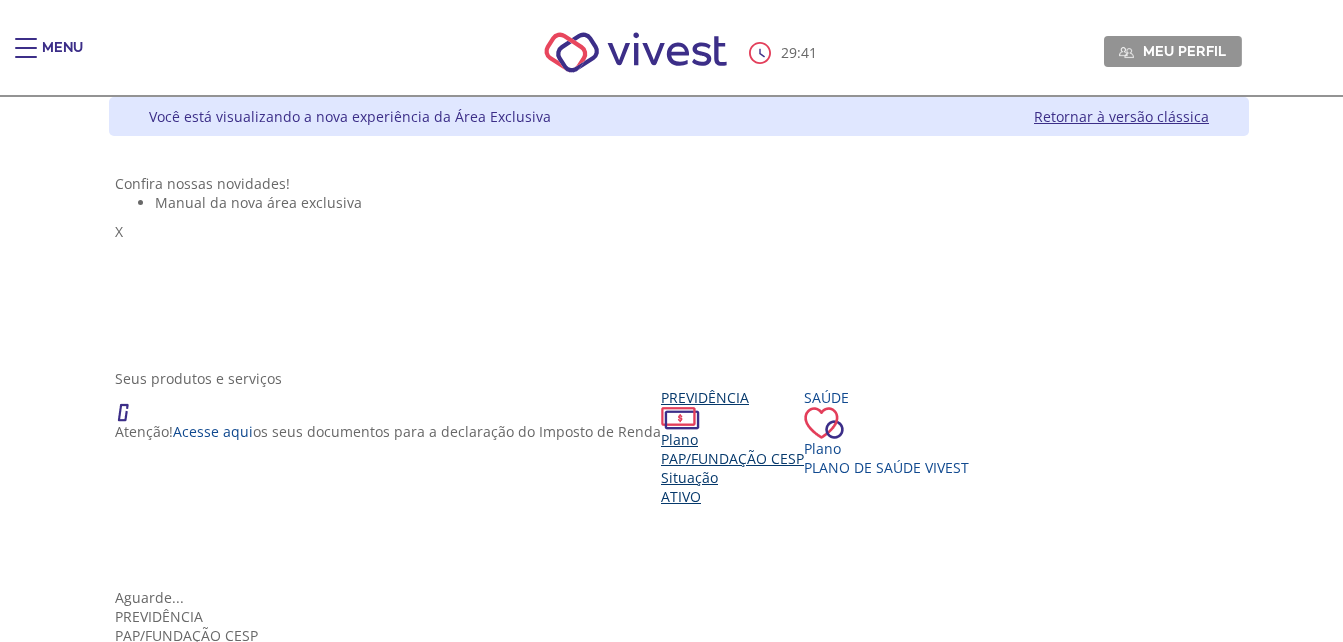 scroll, scrollTop: 0, scrollLeft: 0, axis: both 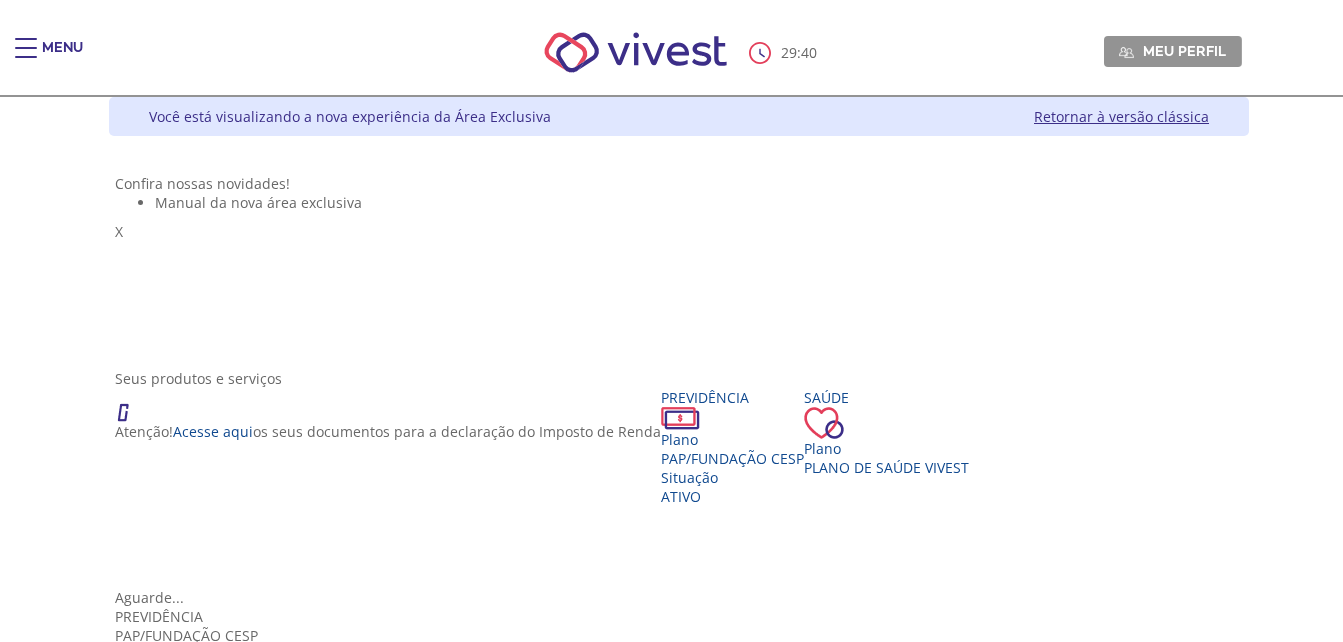 click on "Alteração Contrib. Voluntária" at bounding box center (679, 816) 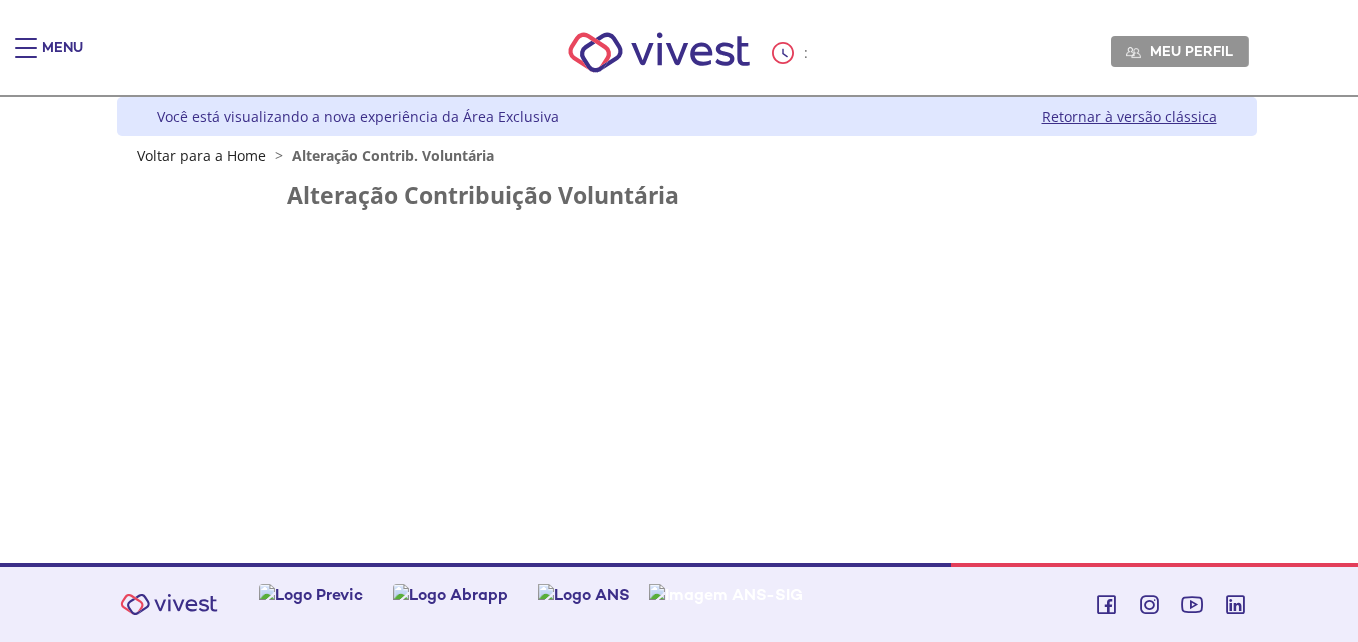 scroll, scrollTop: 0, scrollLeft: 0, axis: both 